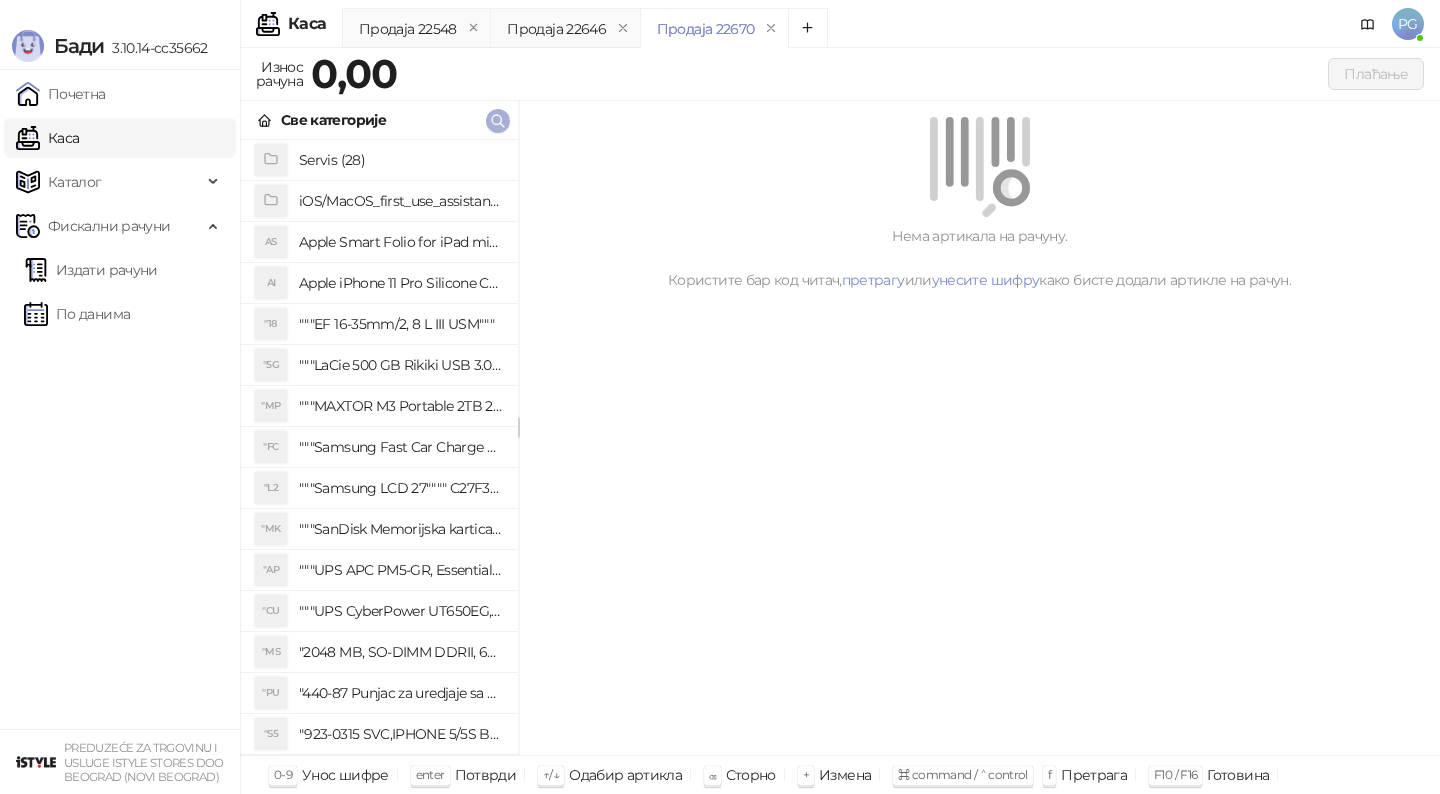 scroll, scrollTop: 0, scrollLeft: 0, axis: both 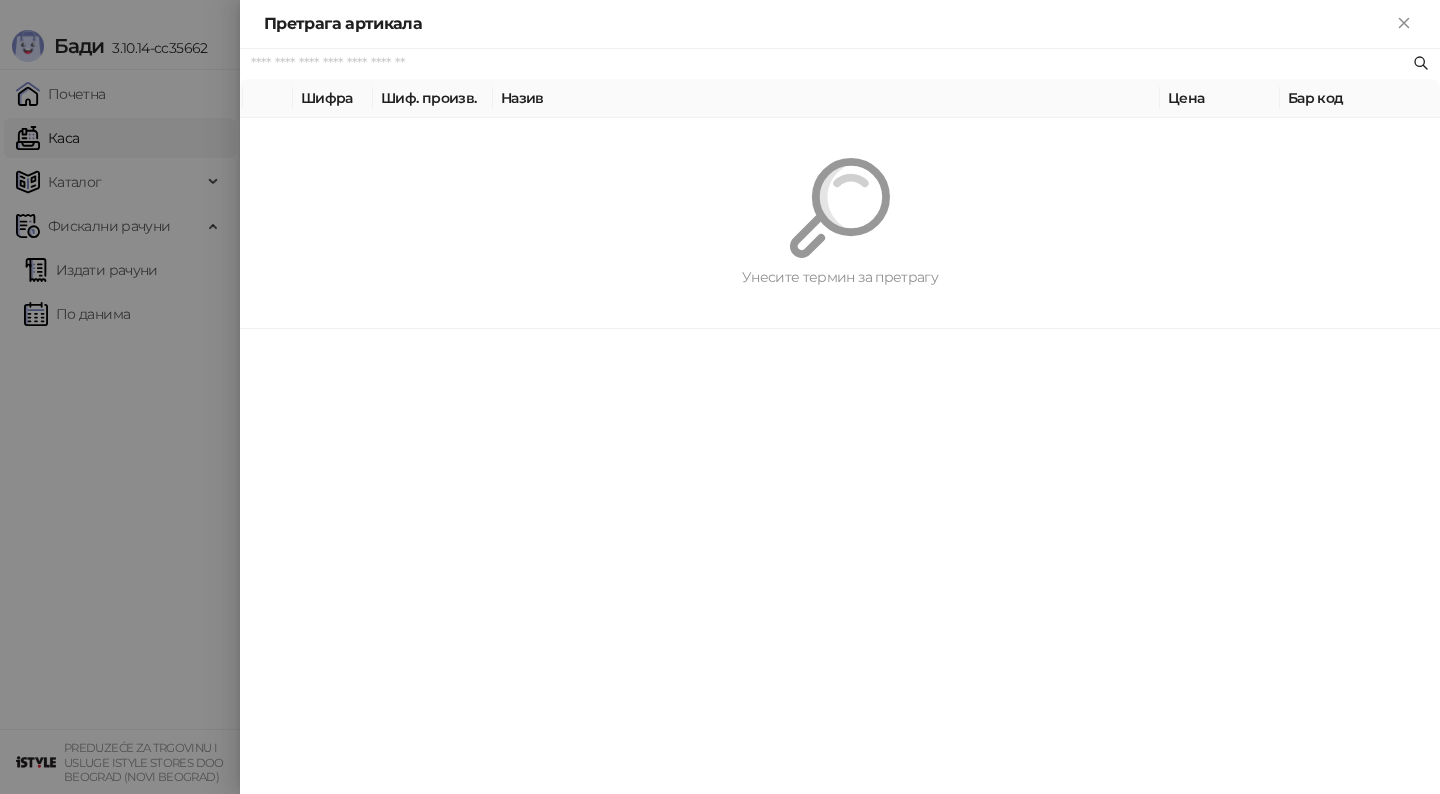 paste on "*********" 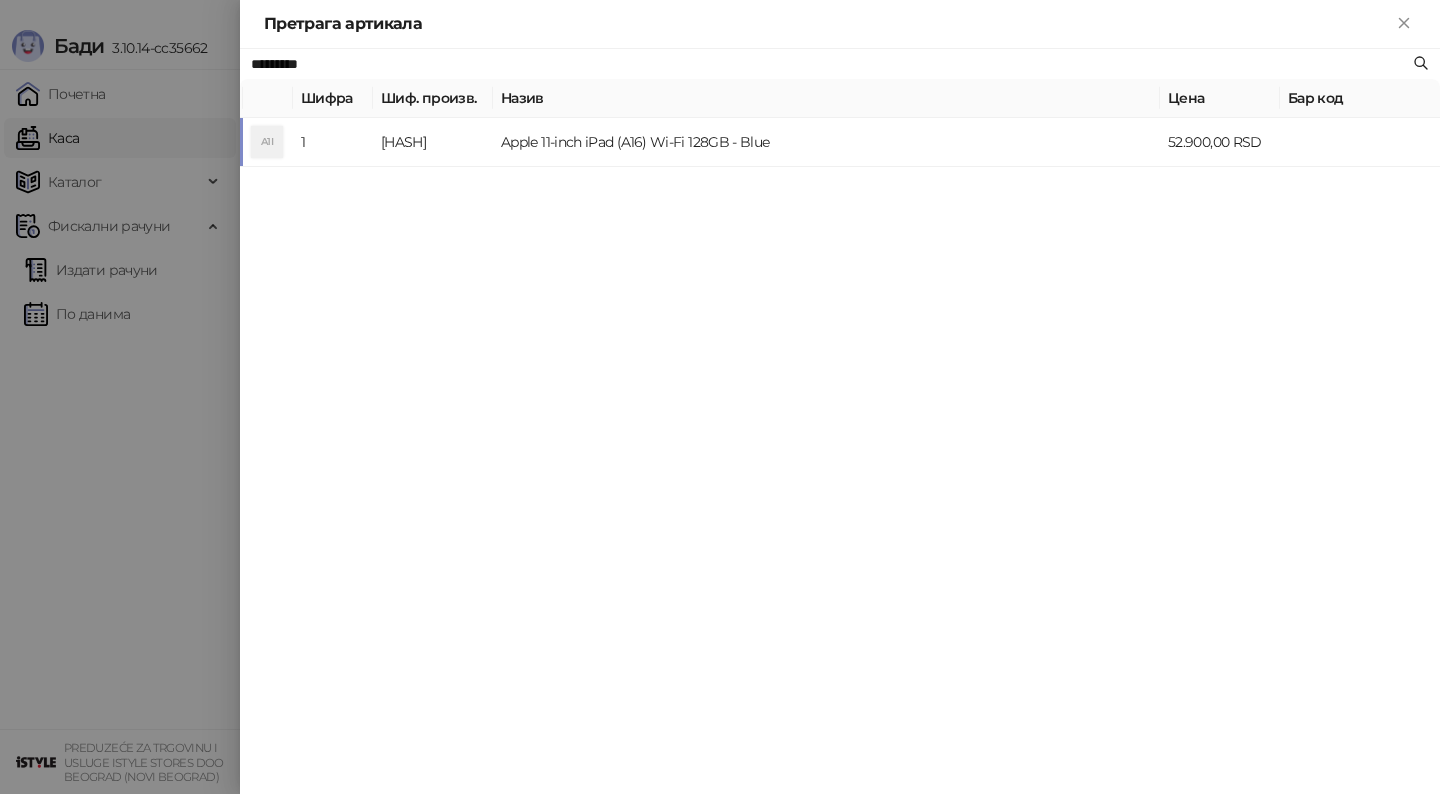 type on "*********" 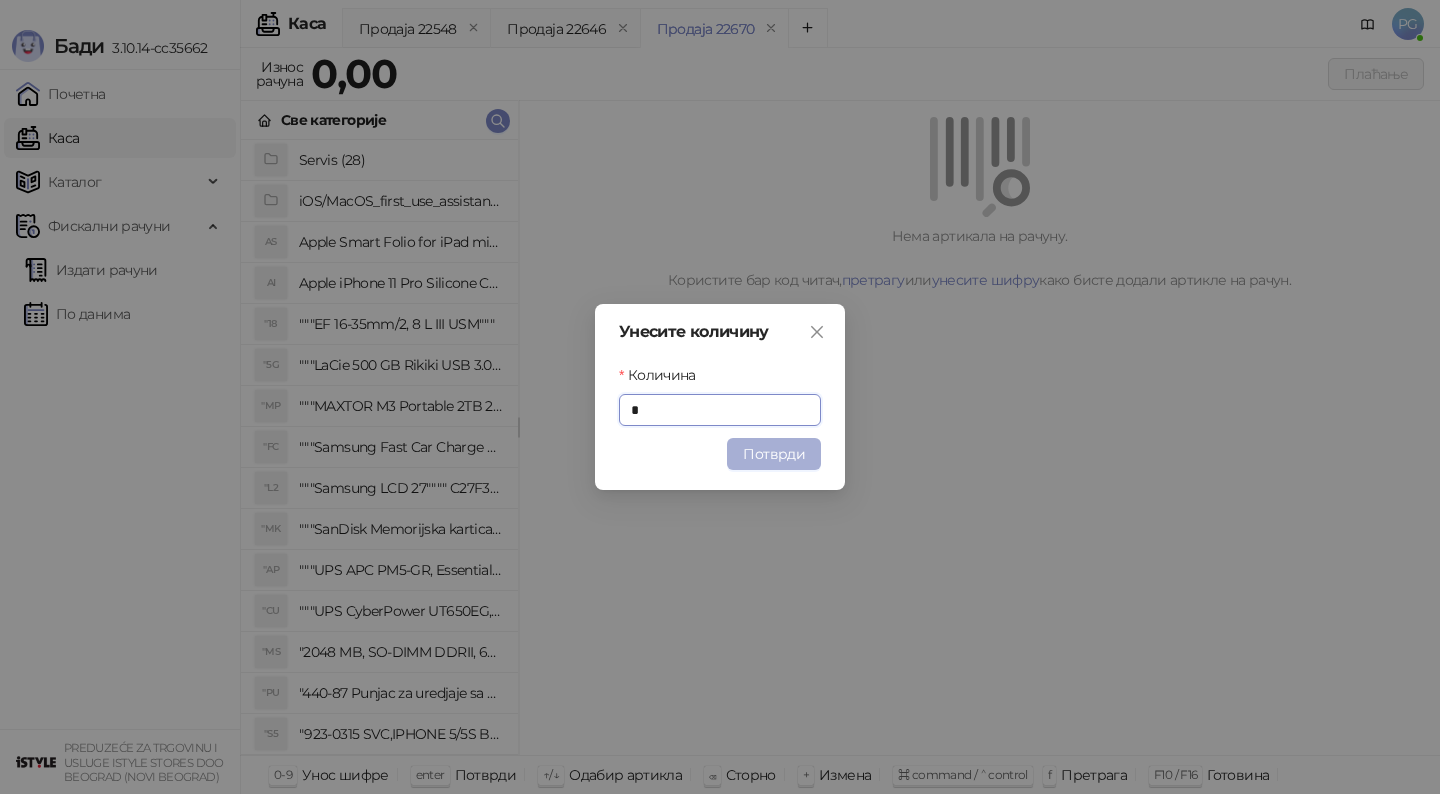 click on "Потврди" at bounding box center (774, 454) 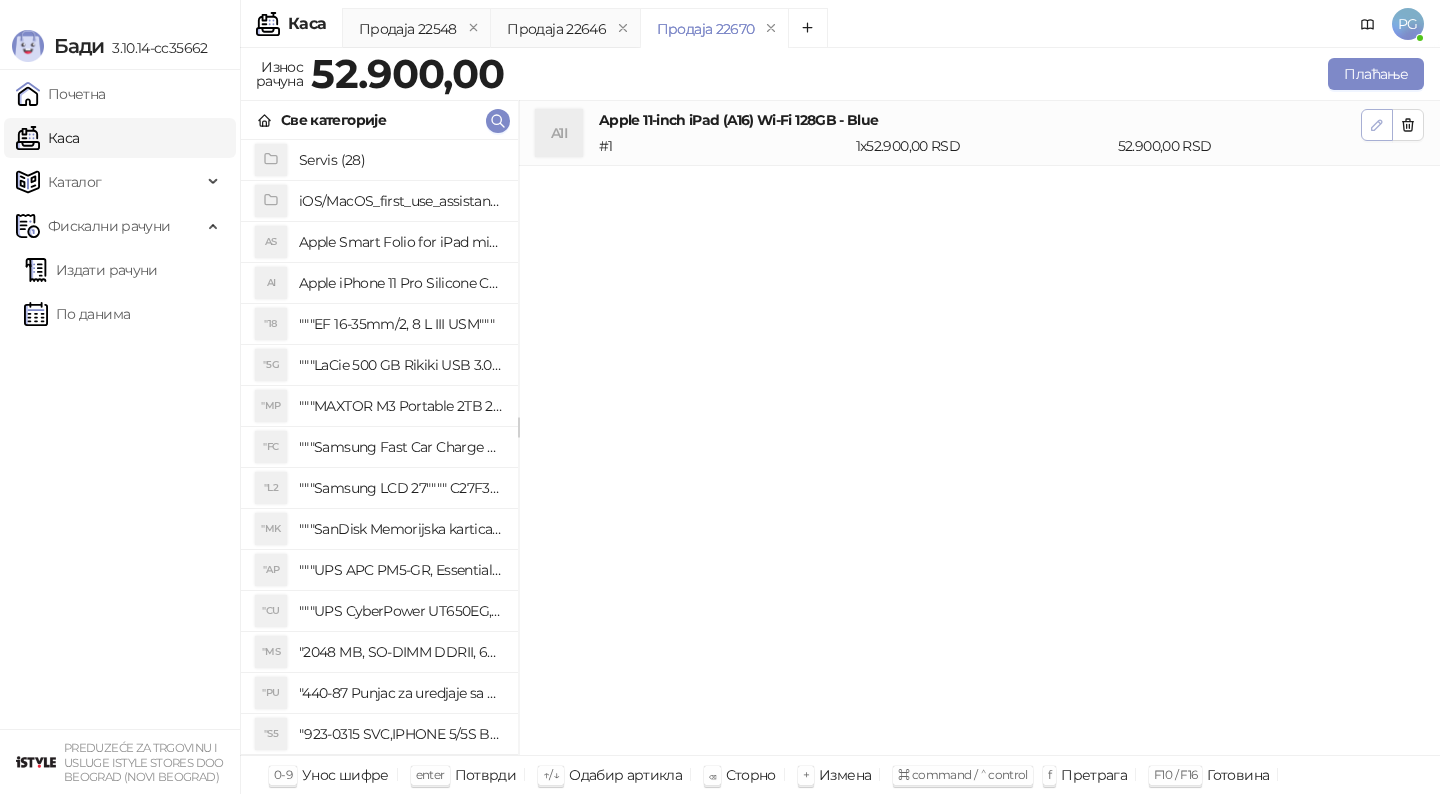 click 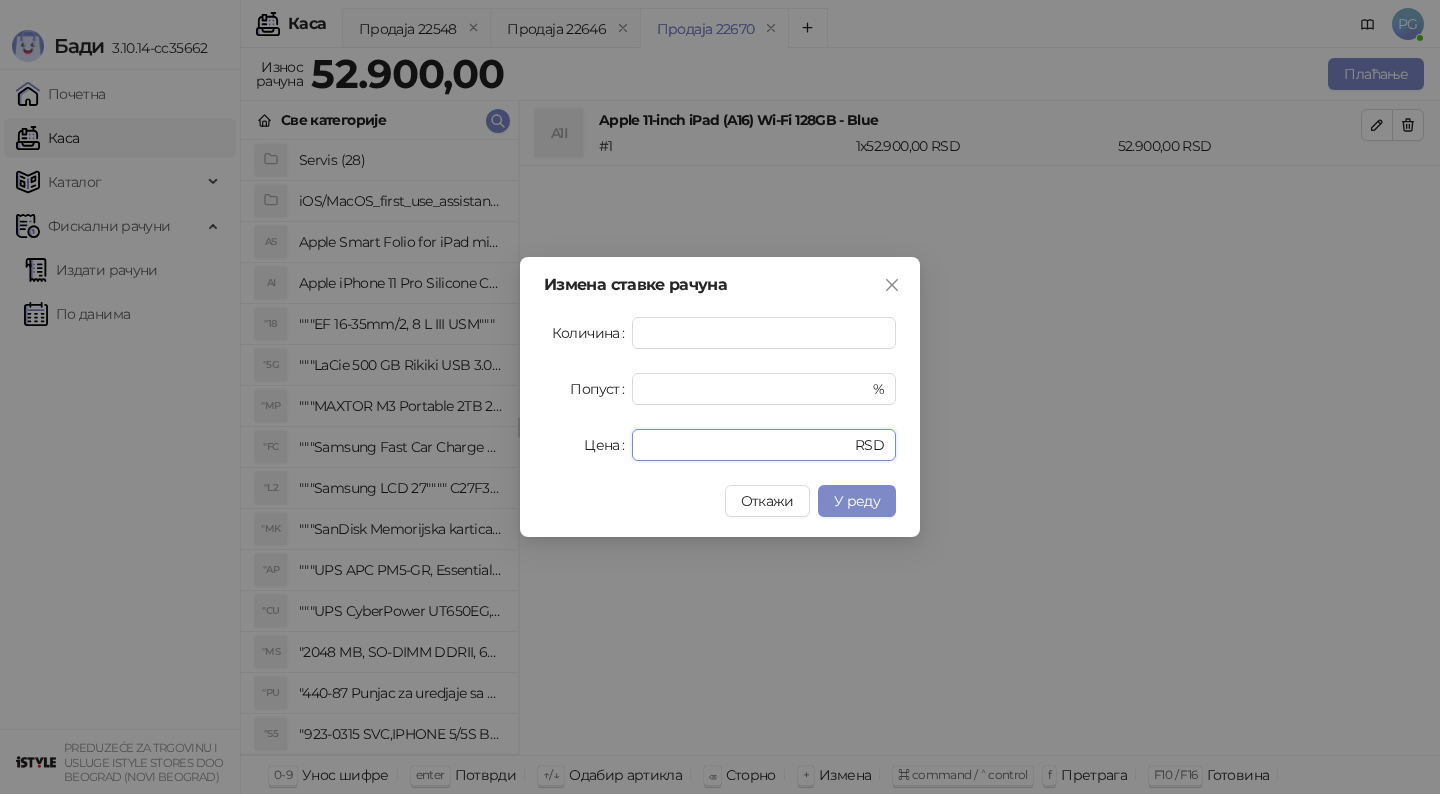 drag, startPoint x: 715, startPoint y: 448, endPoint x: 552, endPoint y: 447, distance: 163.00307 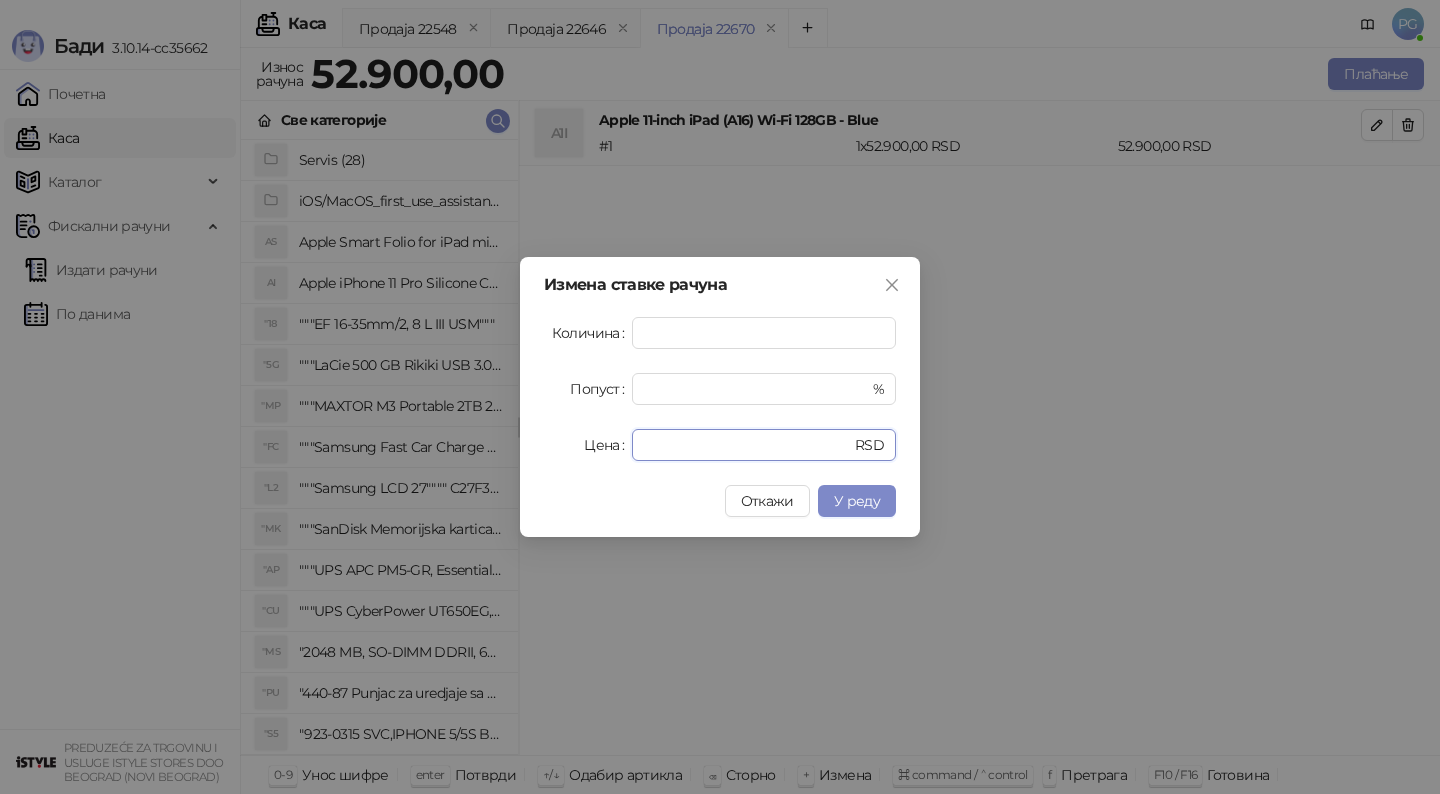 type on "*****" 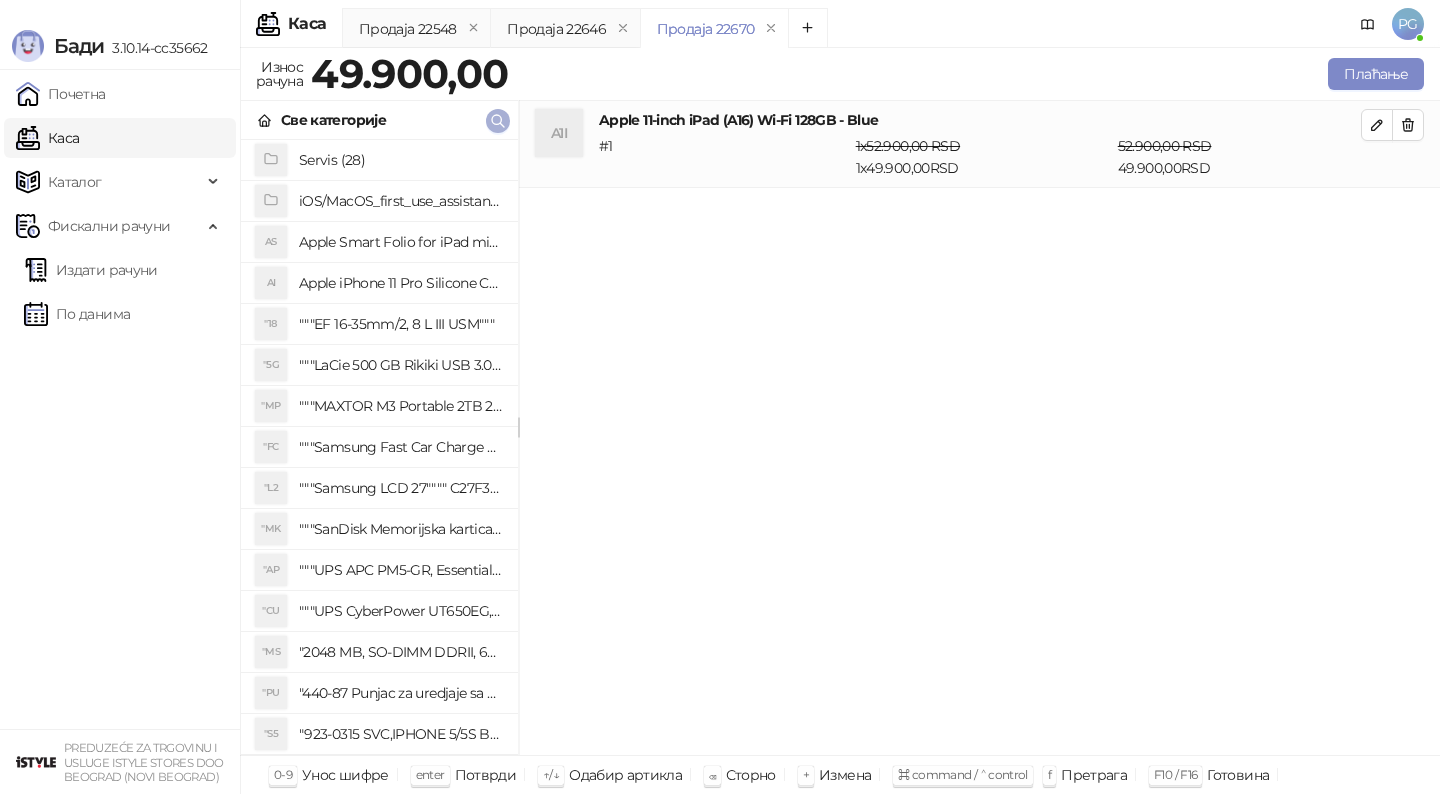 click 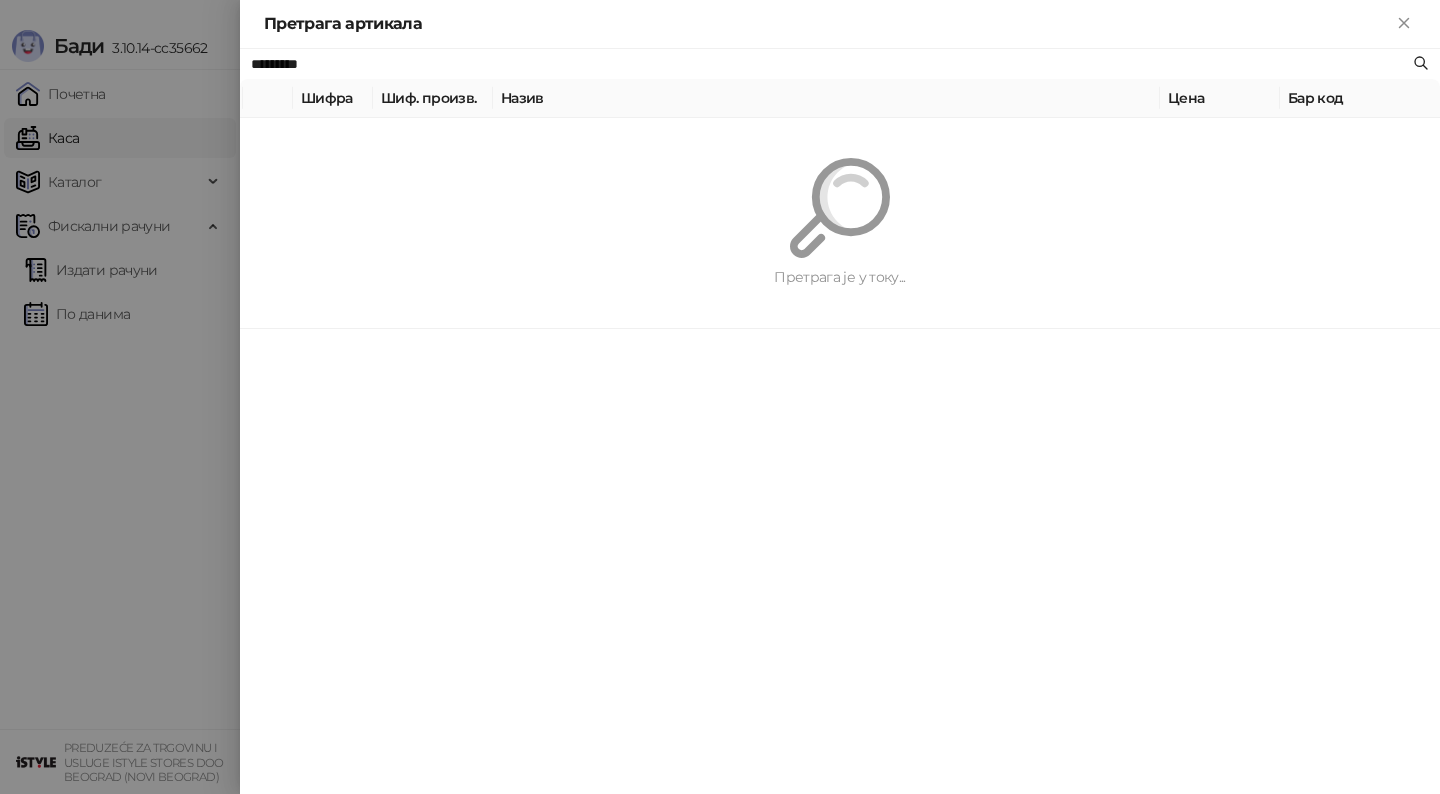 paste 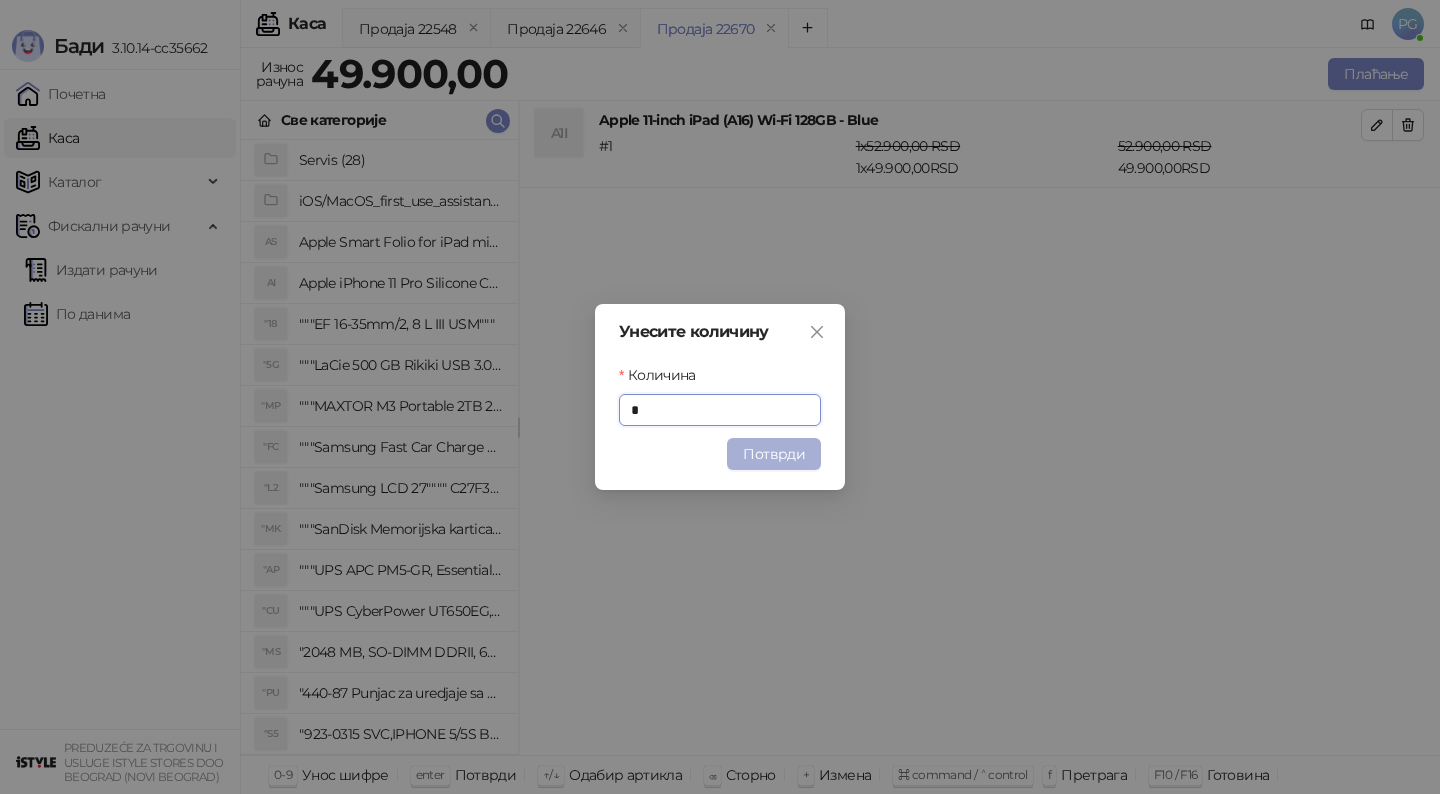 click on "Потврди" at bounding box center [774, 454] 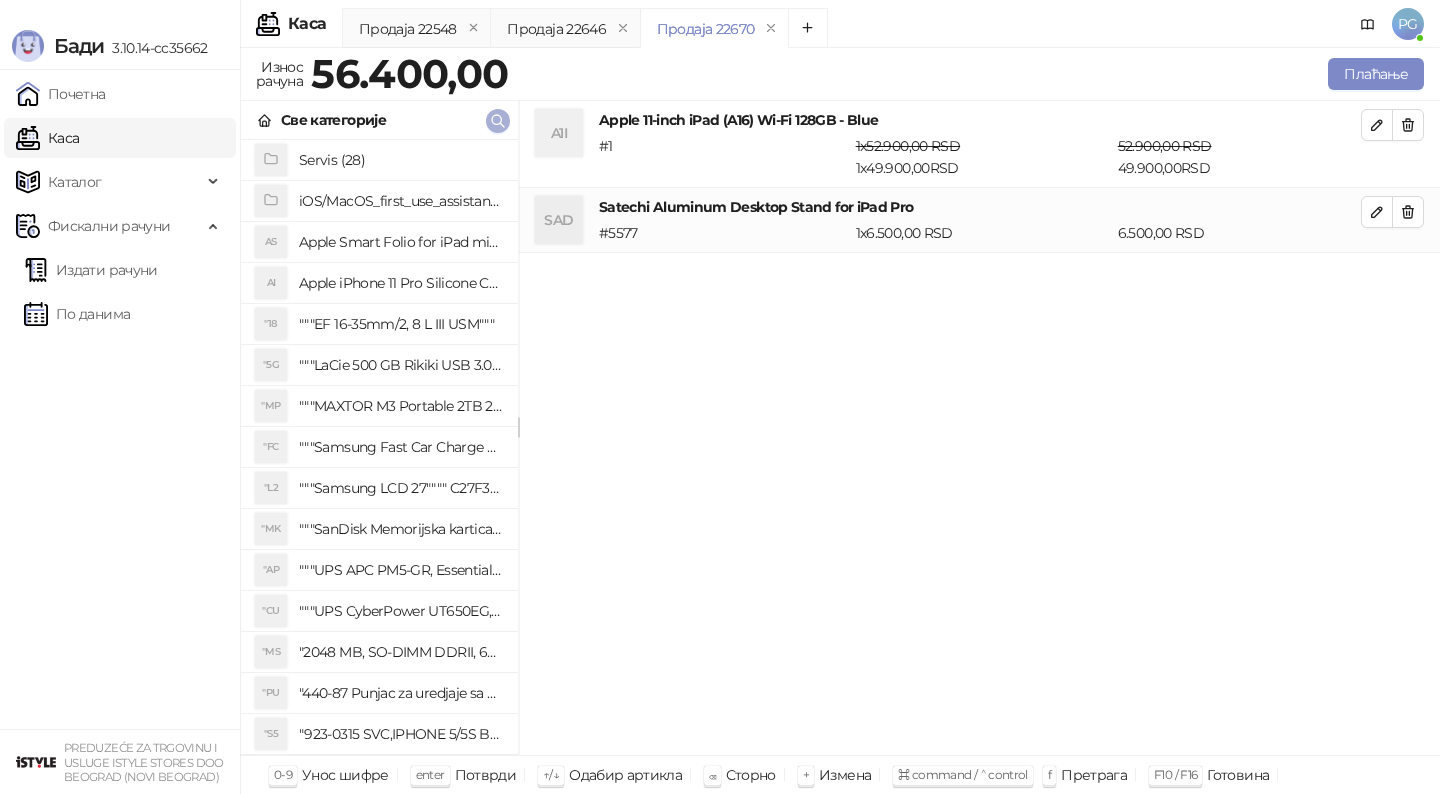 click 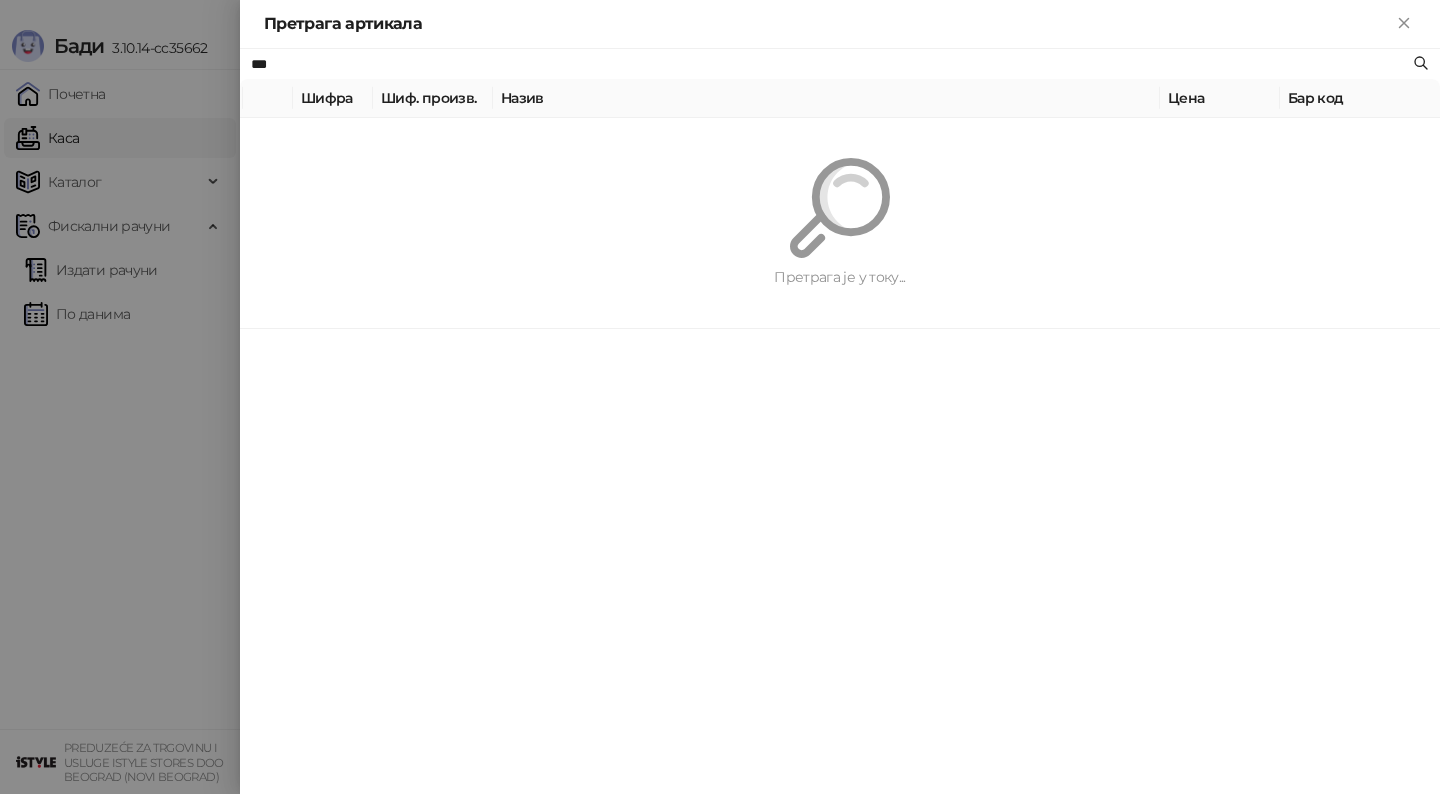 type on "***" 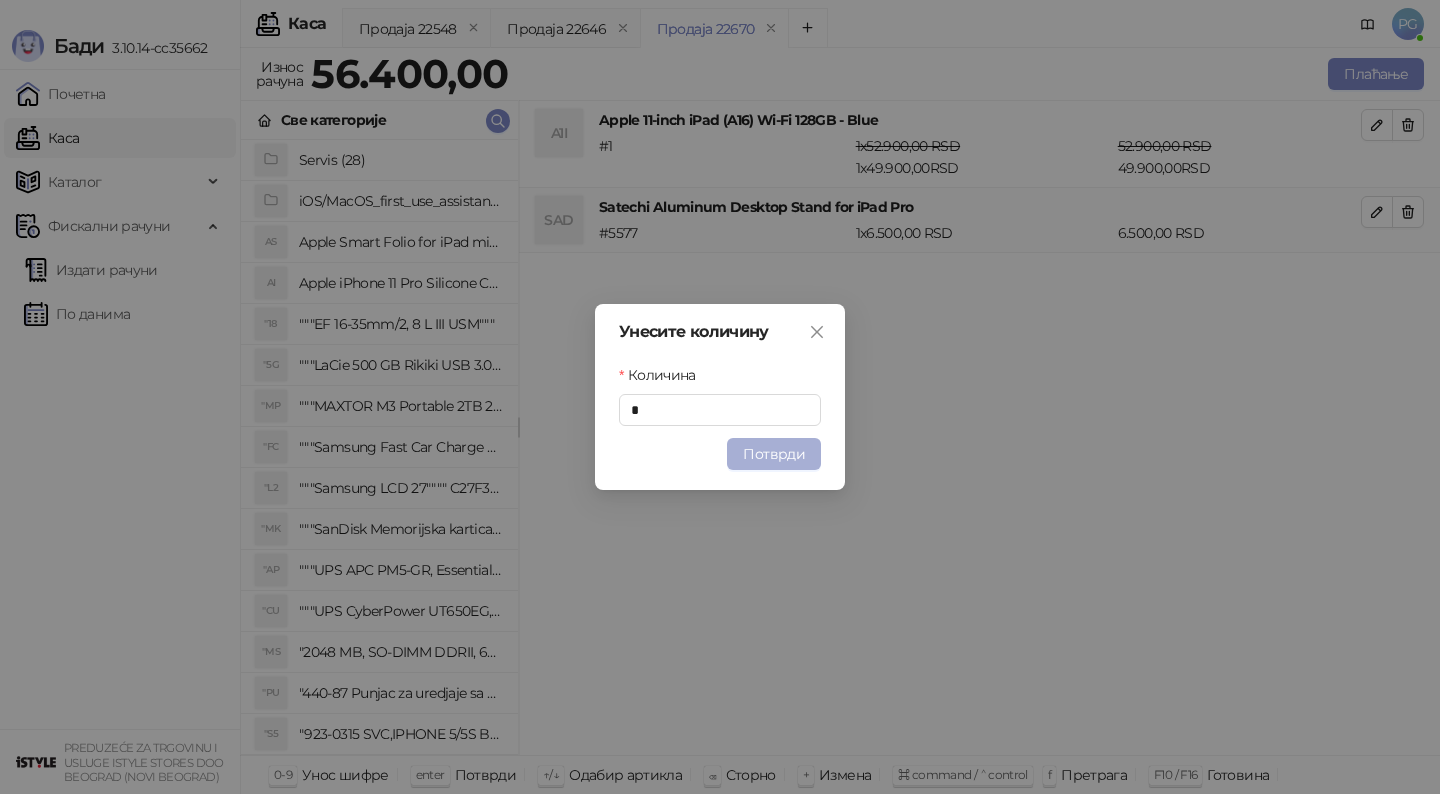 click on "Потврди" at bounding box center (774, 454) 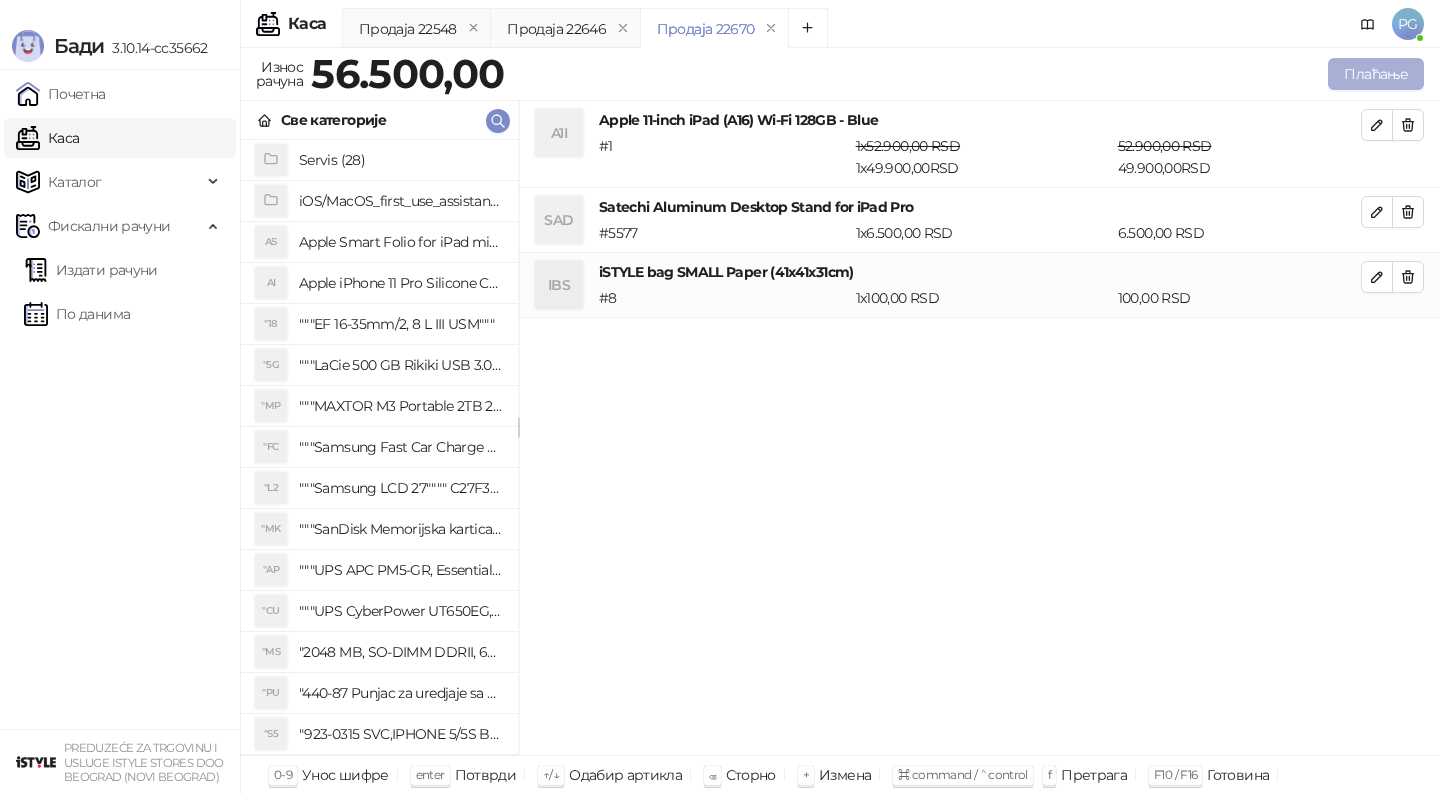 click on "Плаћање" at bounding box center (1376, 74) 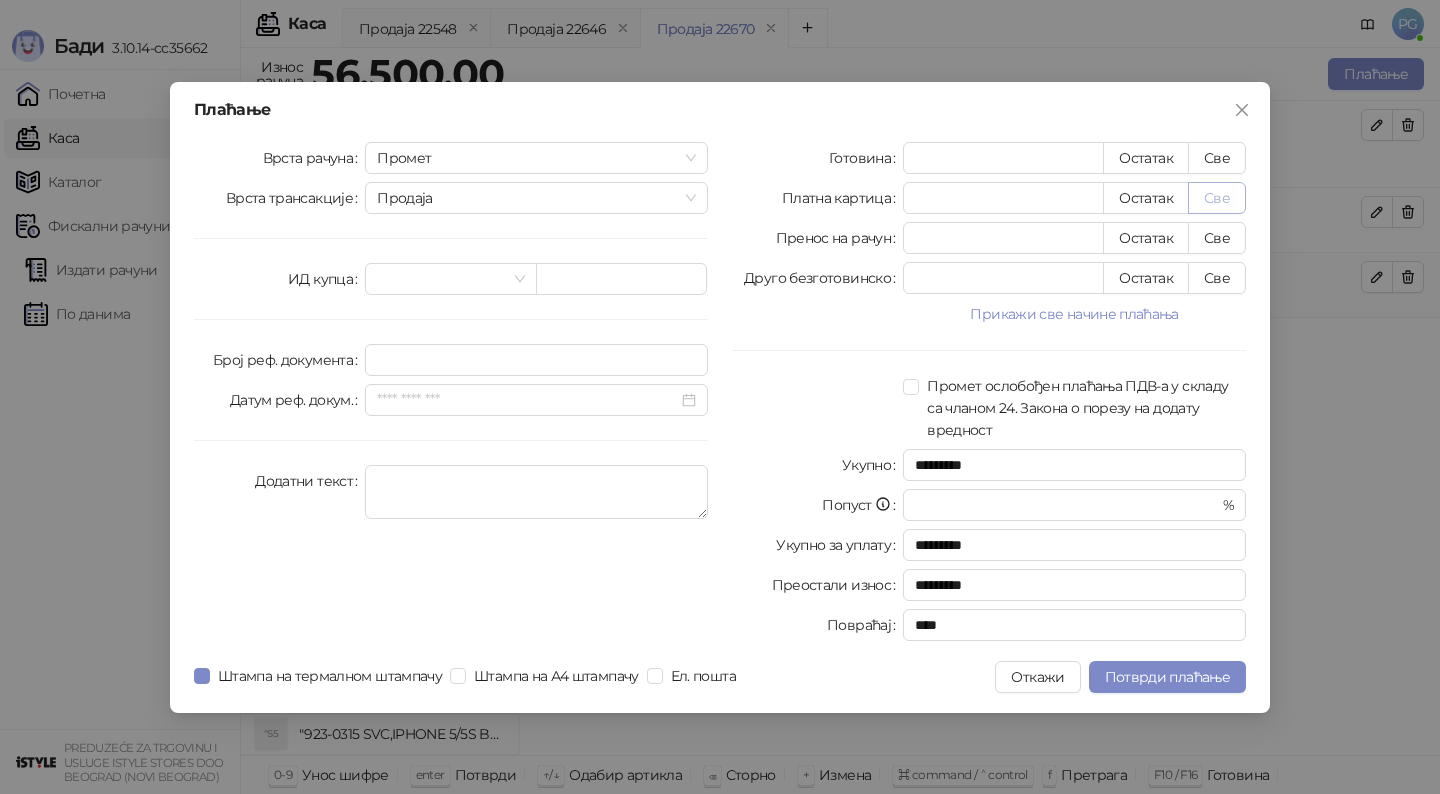 click on "Све" at bounding box center (1217, 198) 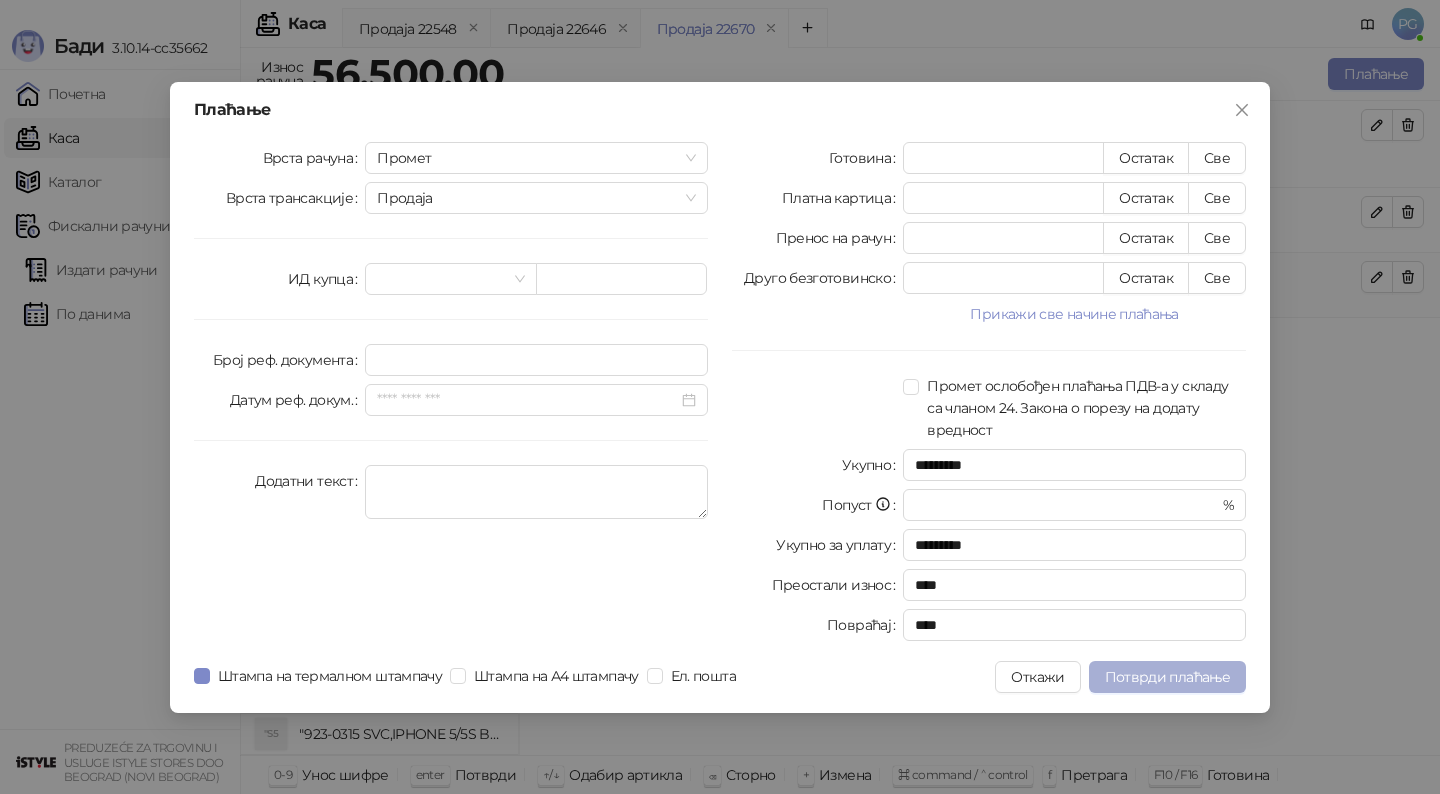 click on "Потврди плаћање" at bounding box center (1167, 677) 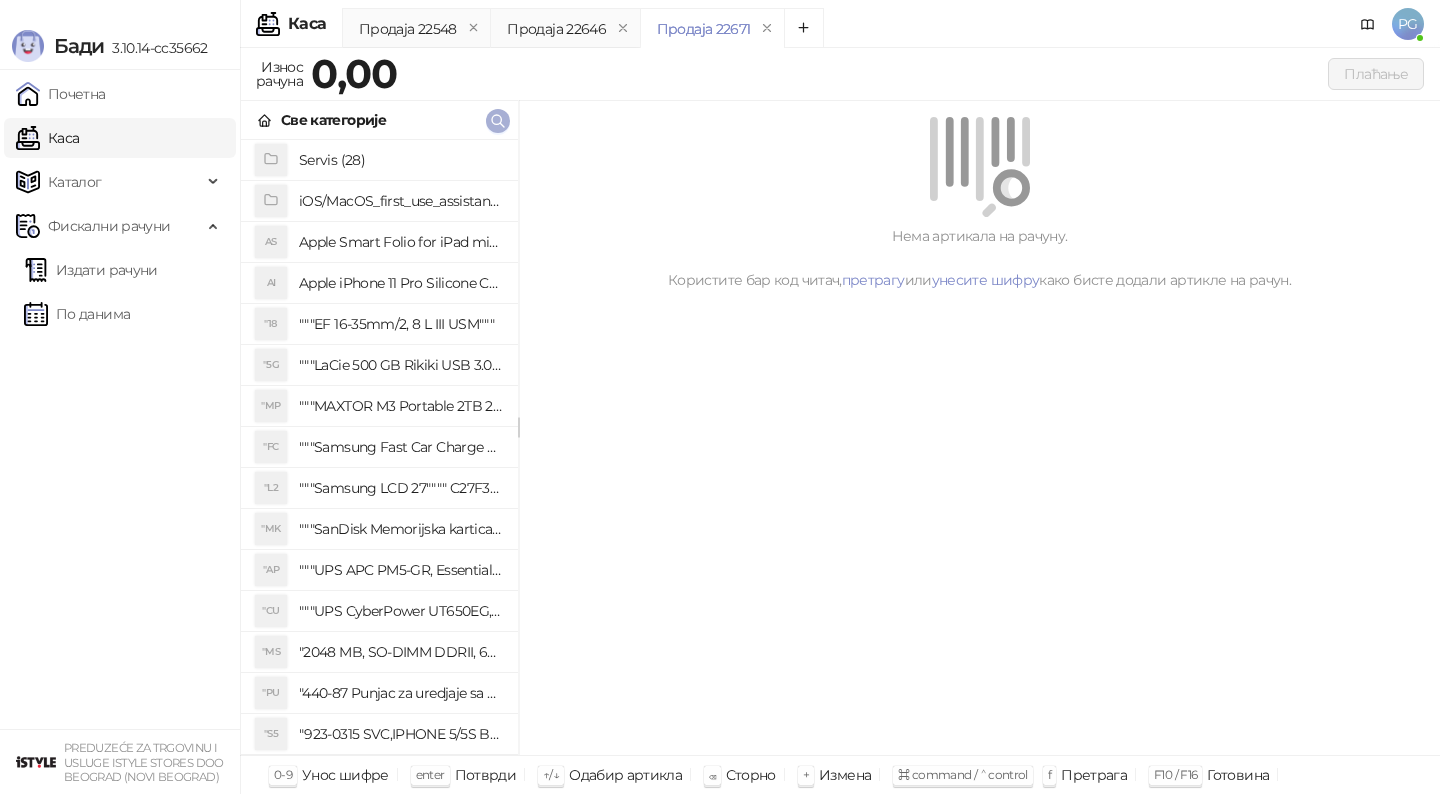 click 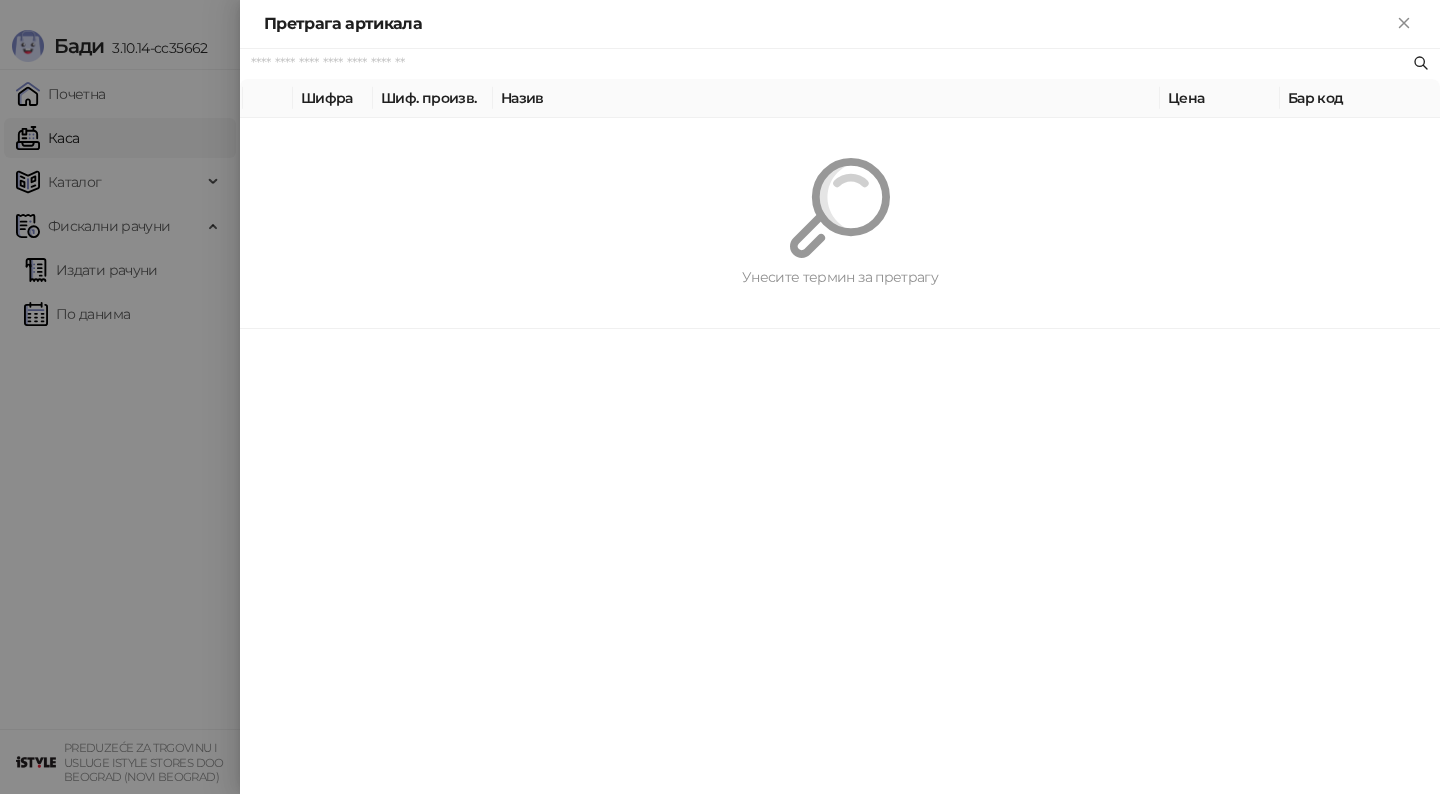 paste on "**********" 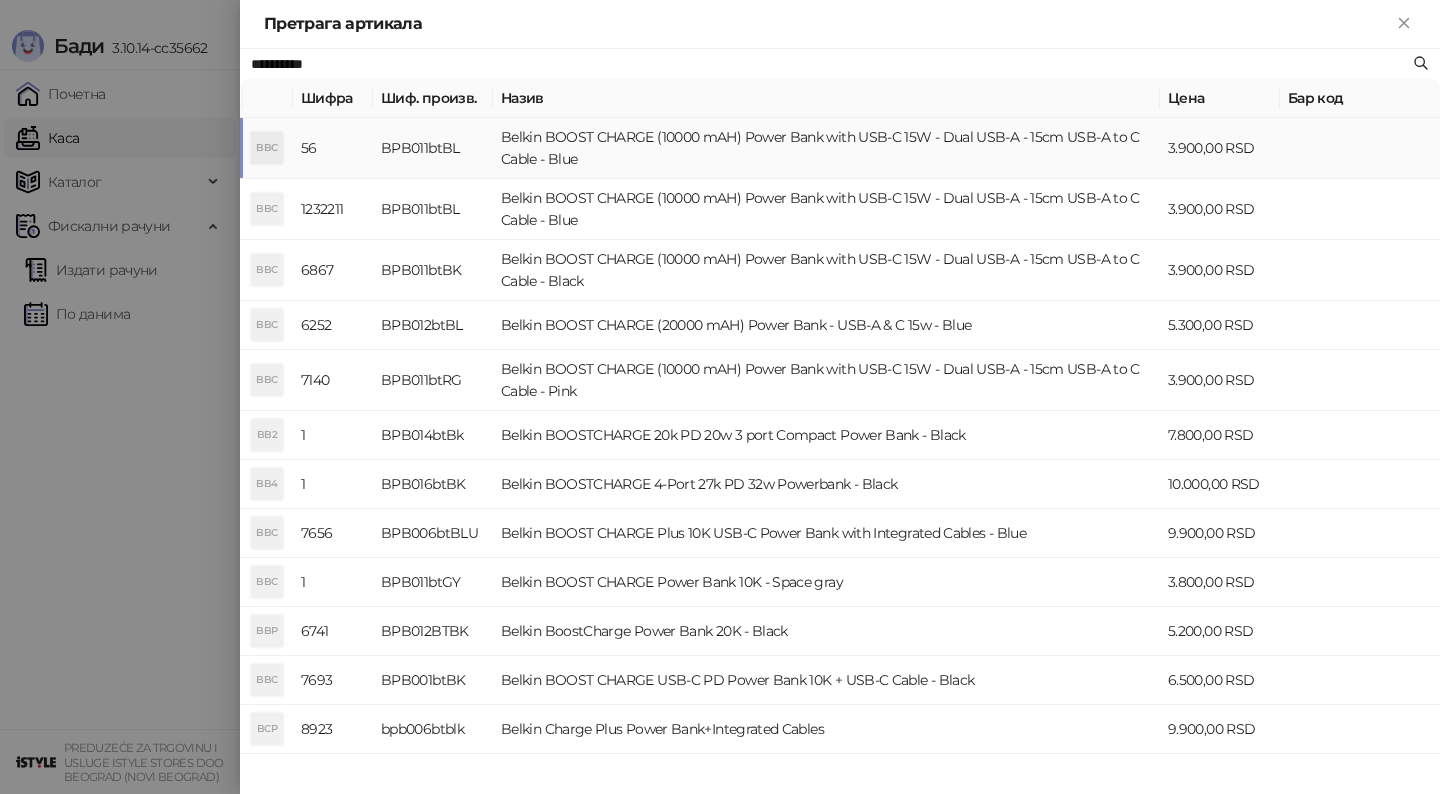 click on "Belkin BOOST CHARGE (10000 mAH) Power Bank with USB-C 15W - Dual USB-A - 15cm USB-A to C Cable - Blue" at bounding box center [826, 148] 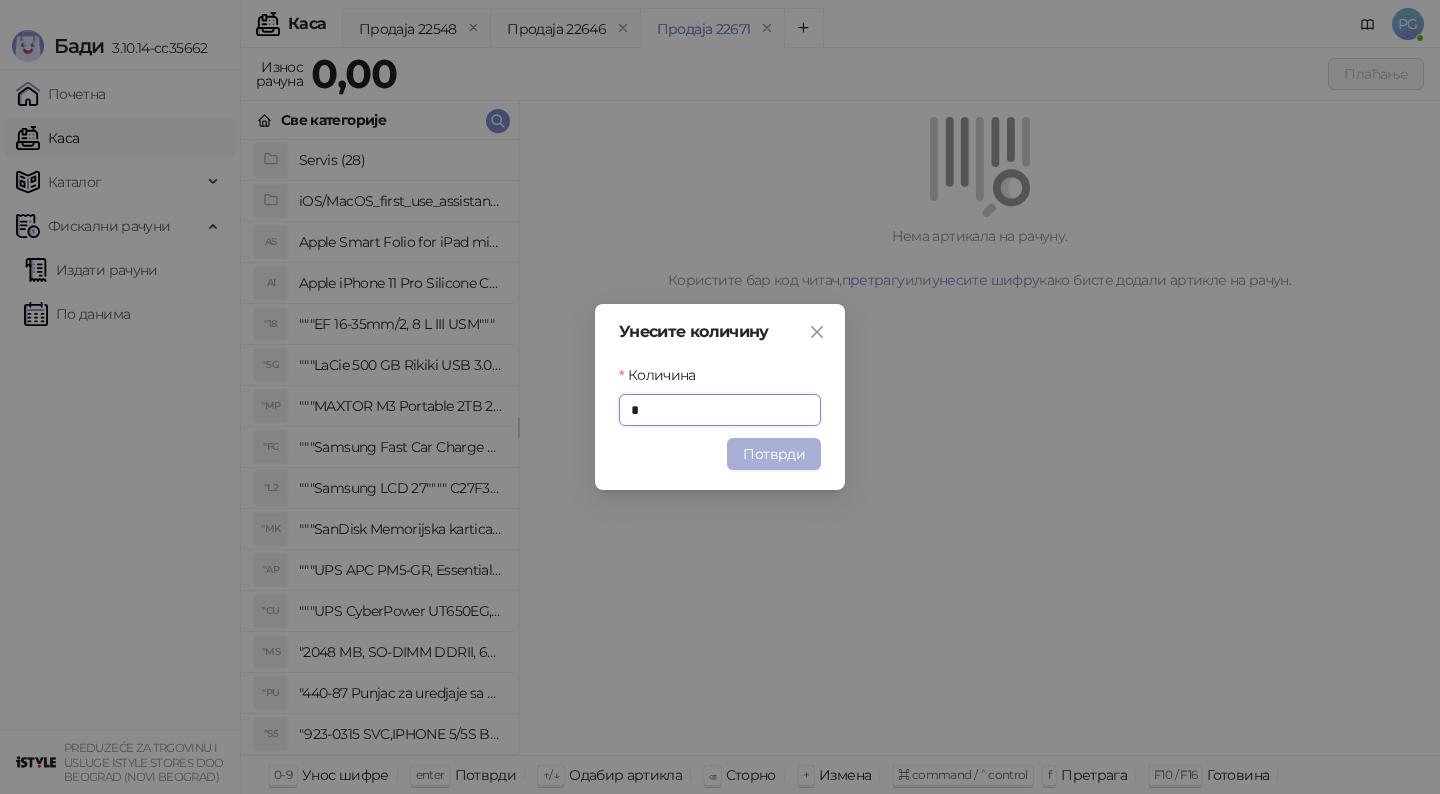 click on "Потврди" at bounding box center [774, 454] 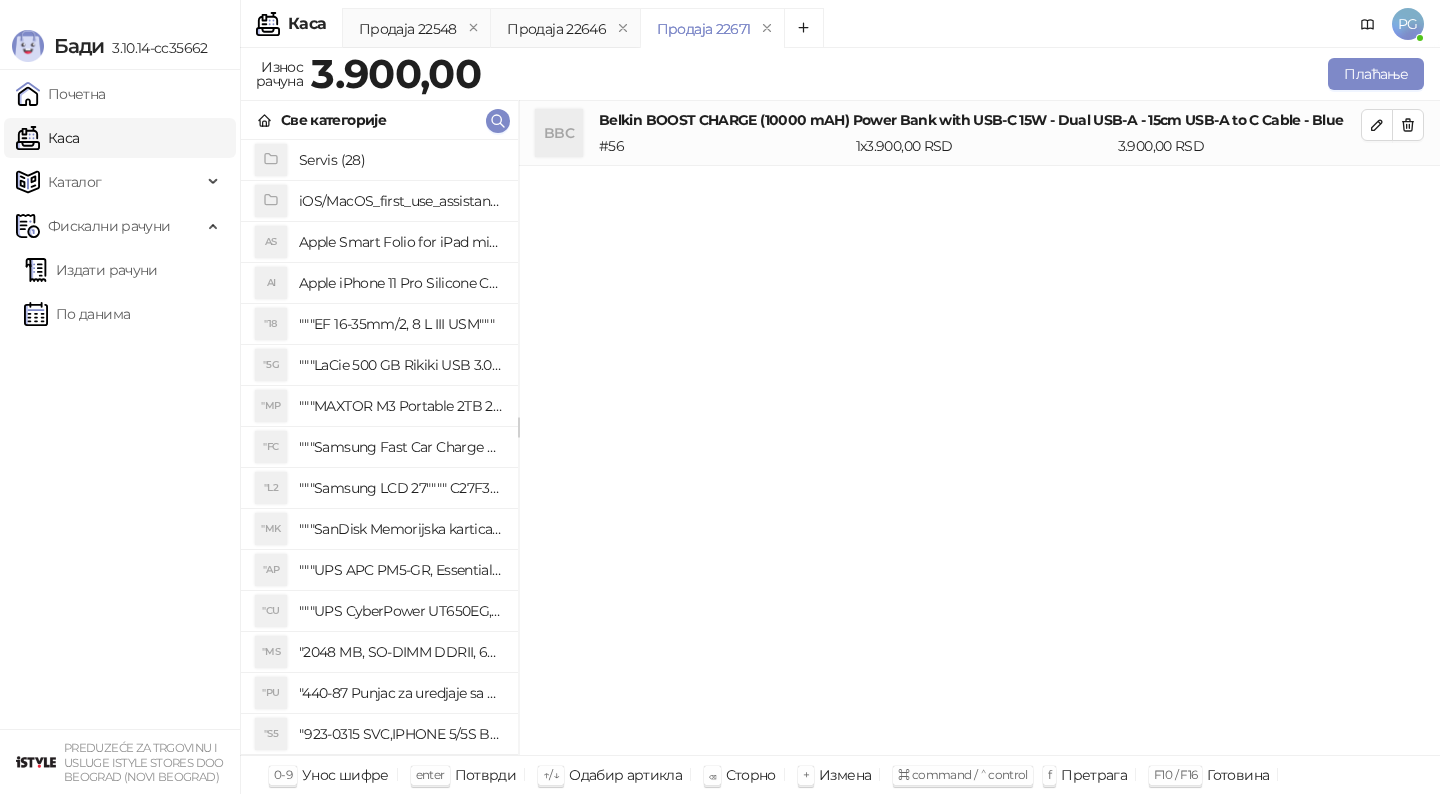 click on "Све категорије" at bounding box center [379, 120] 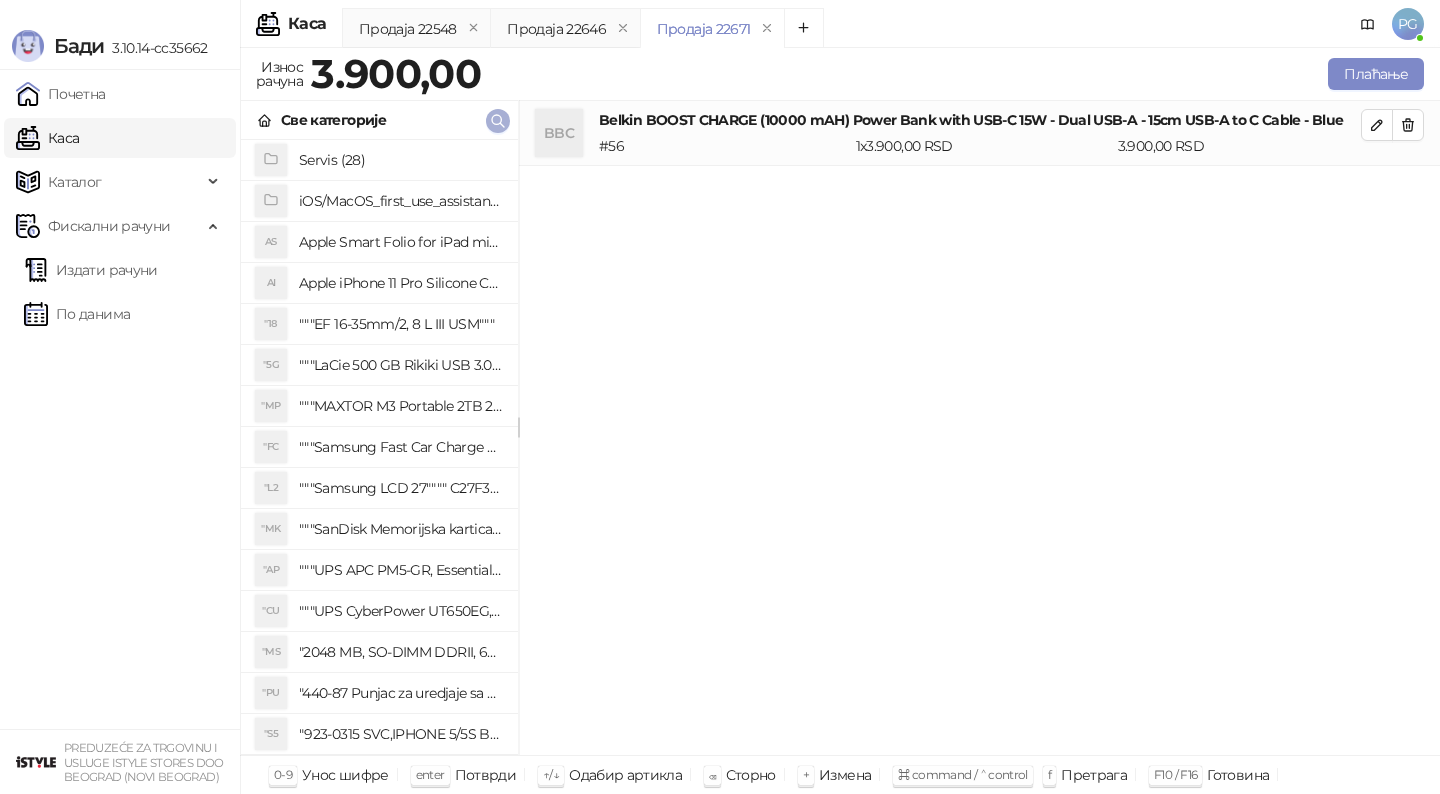 click at bounding box center (498, 121) 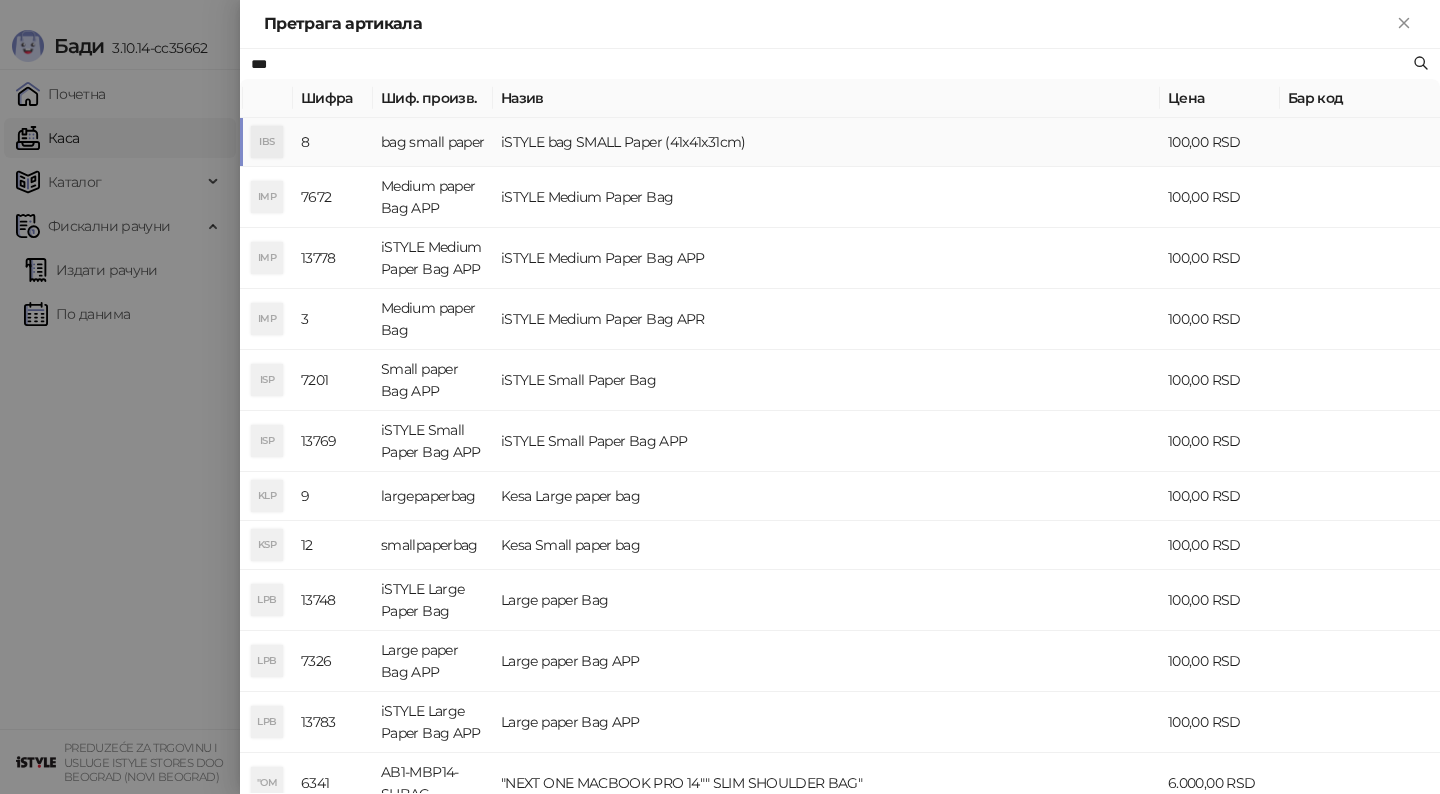 type on "***" 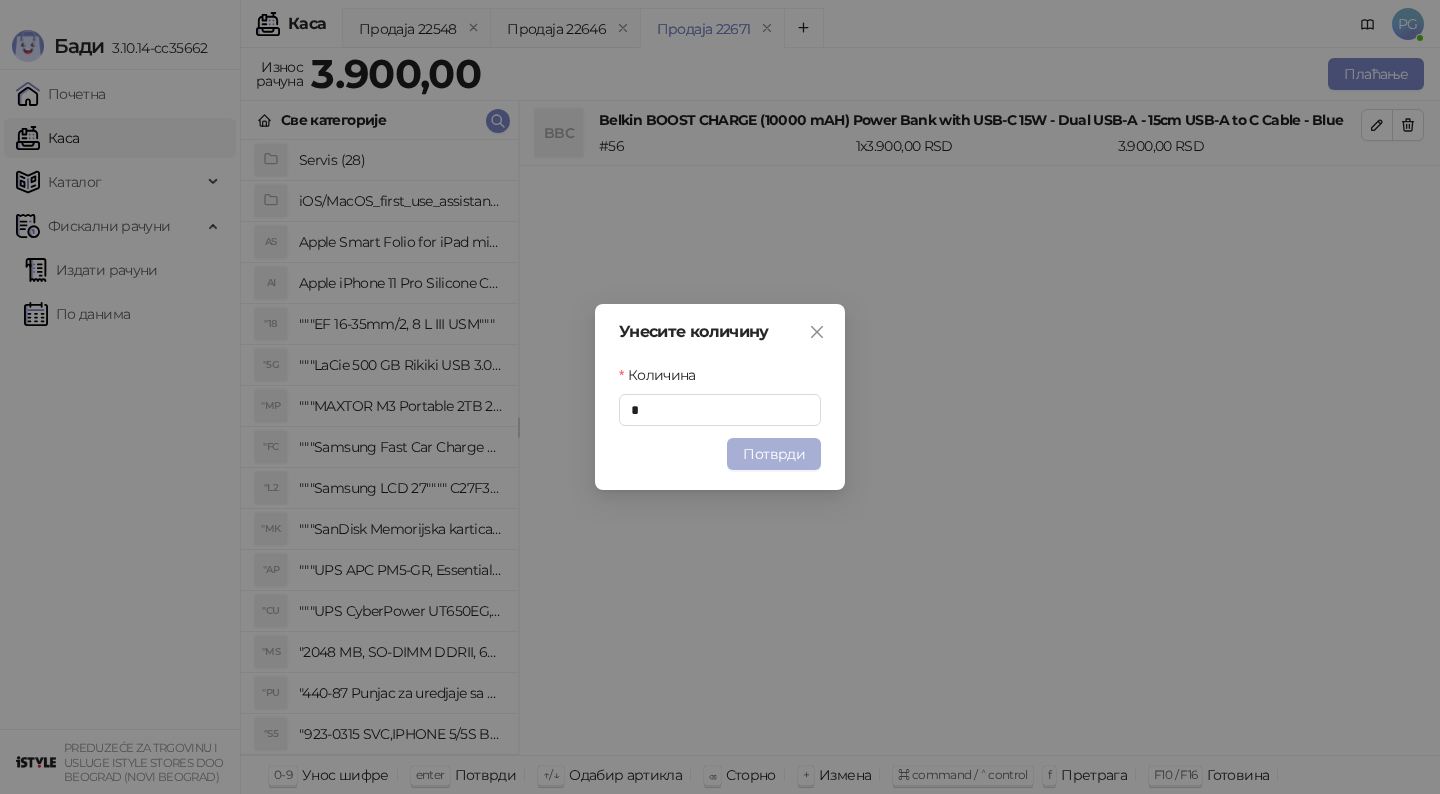click on "Потврди" at bounding box center (774, 454) 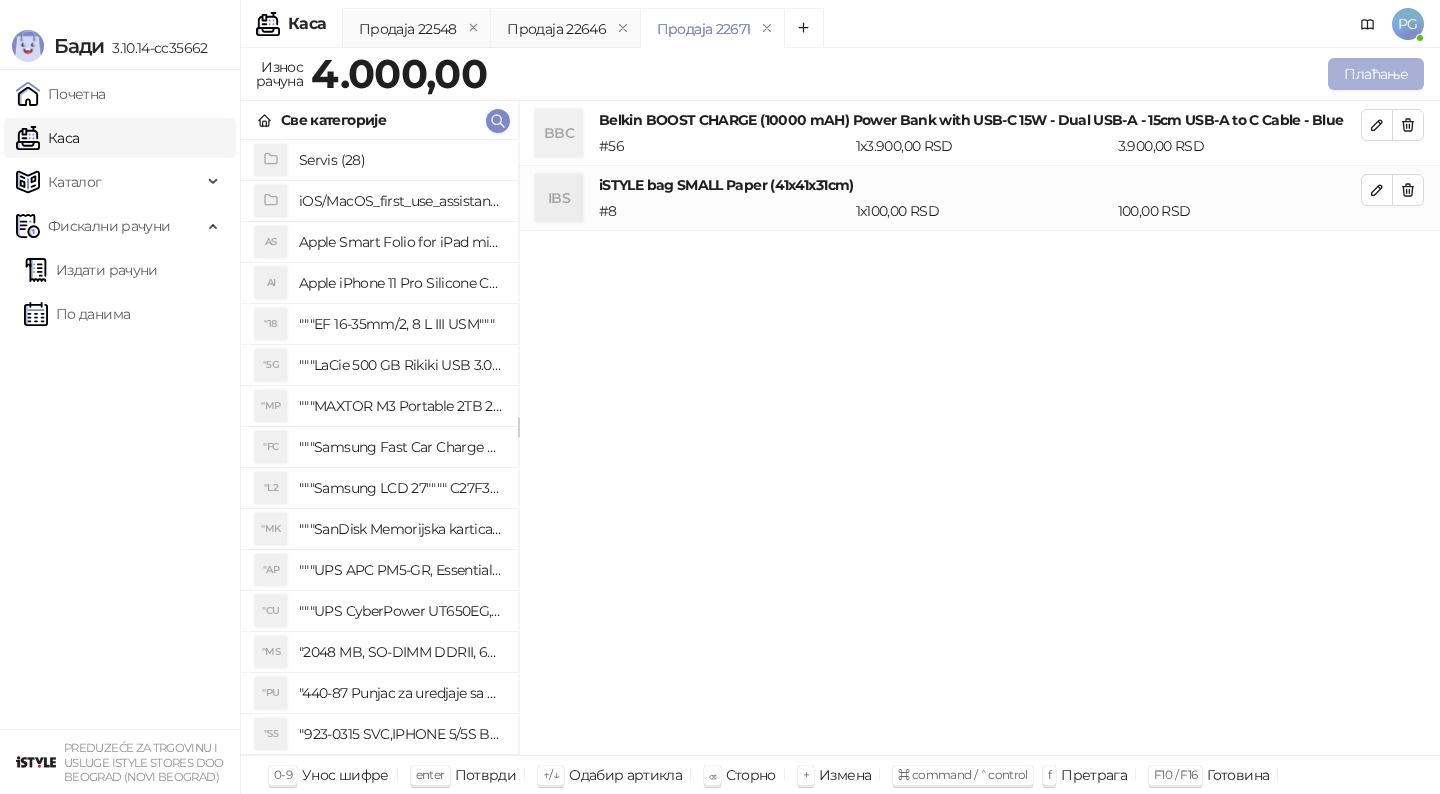 click on "Плаћање" at bounding box center [1376, 74] 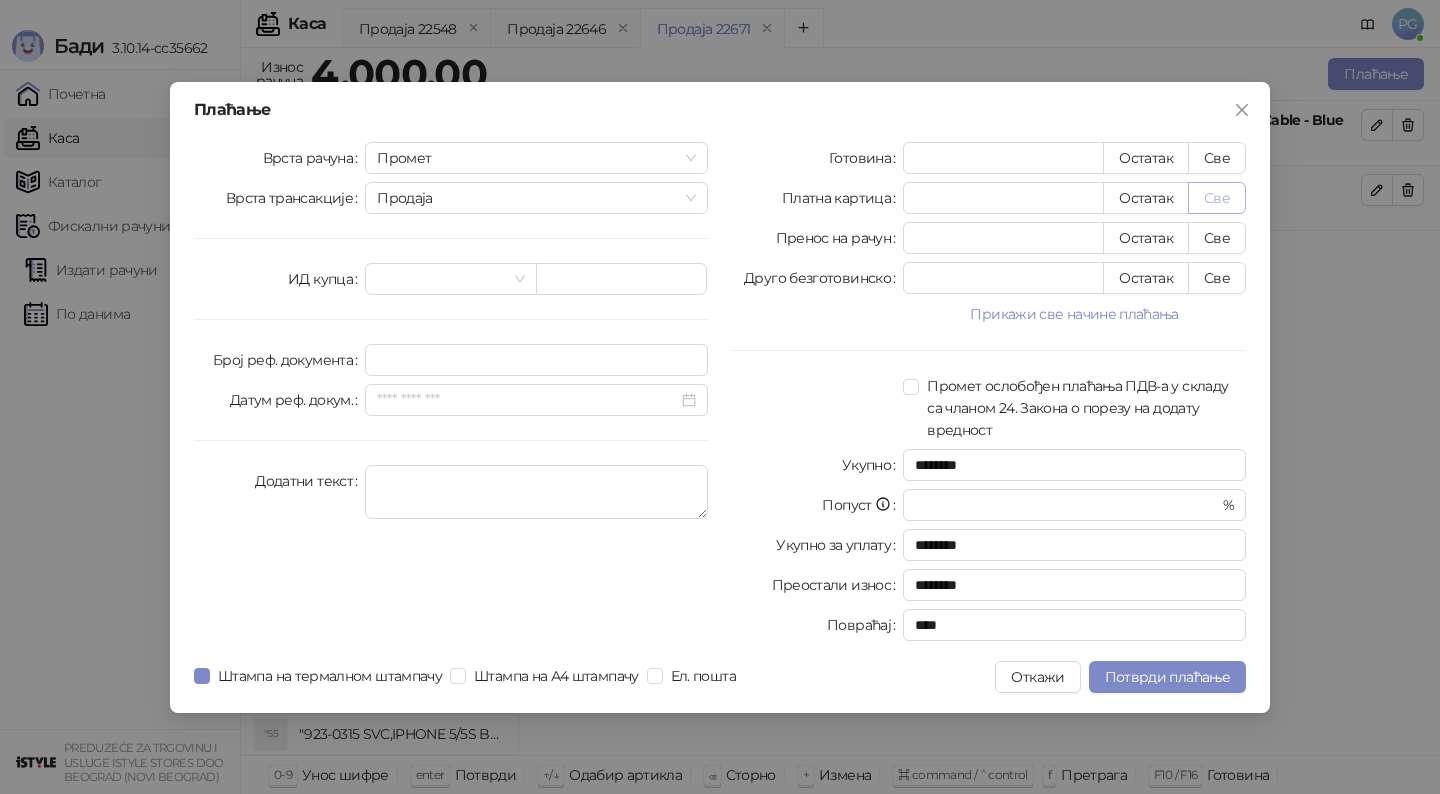 click on "Све" at bounding box center [1217, 198] 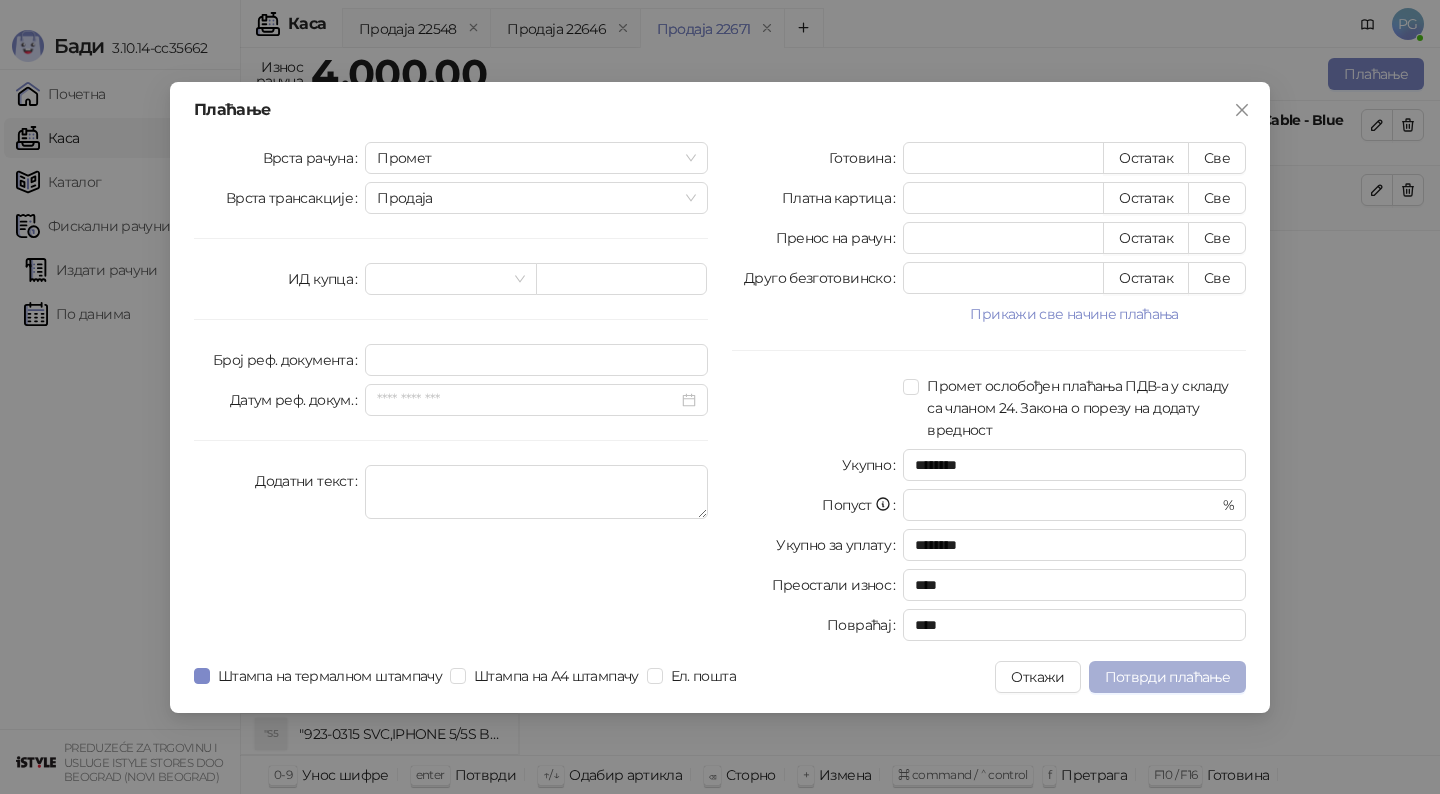 click on "Потврди плаћање" at bounding box center [1167, 677] 